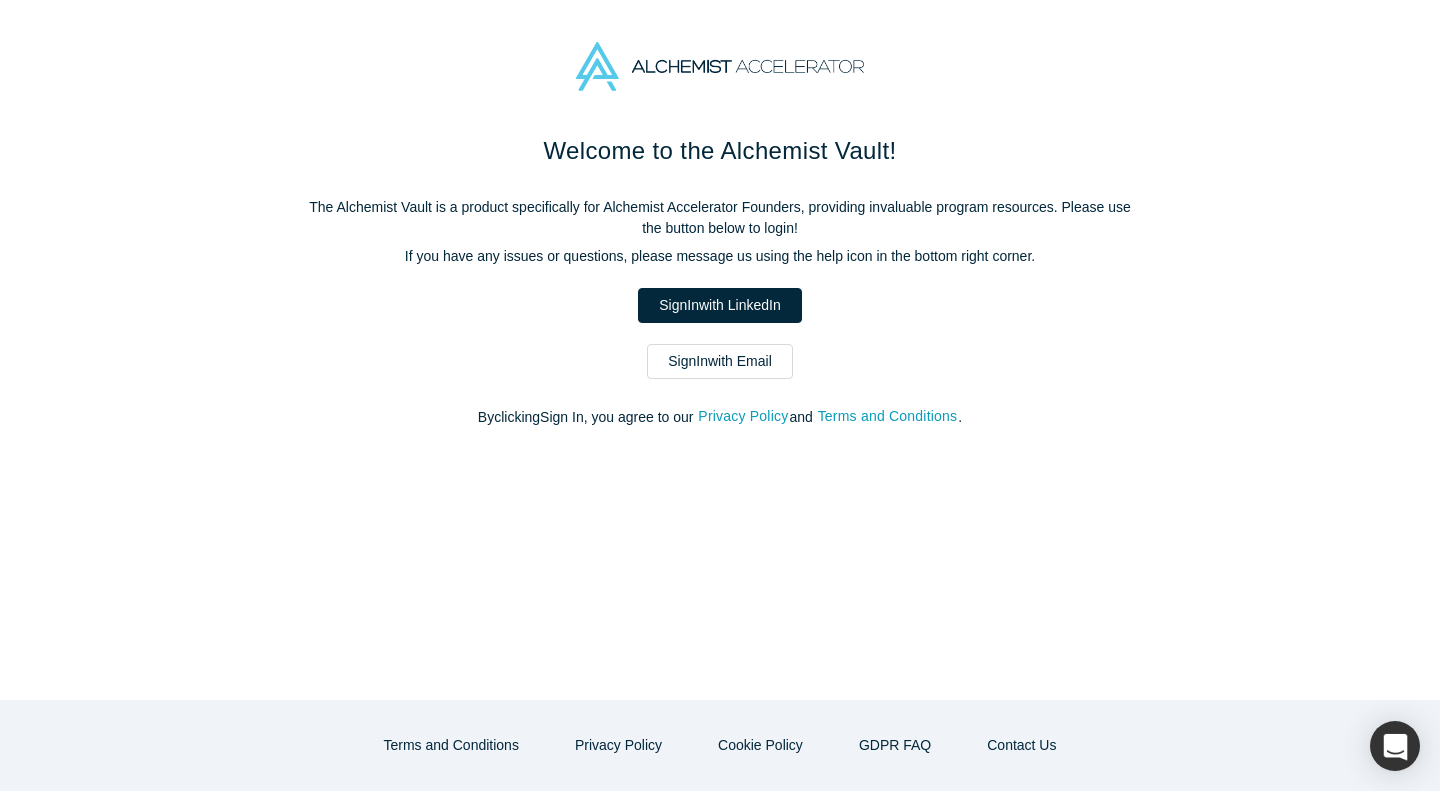 scroll, scrollTop: 0, scrollLeft: 0, axis: both 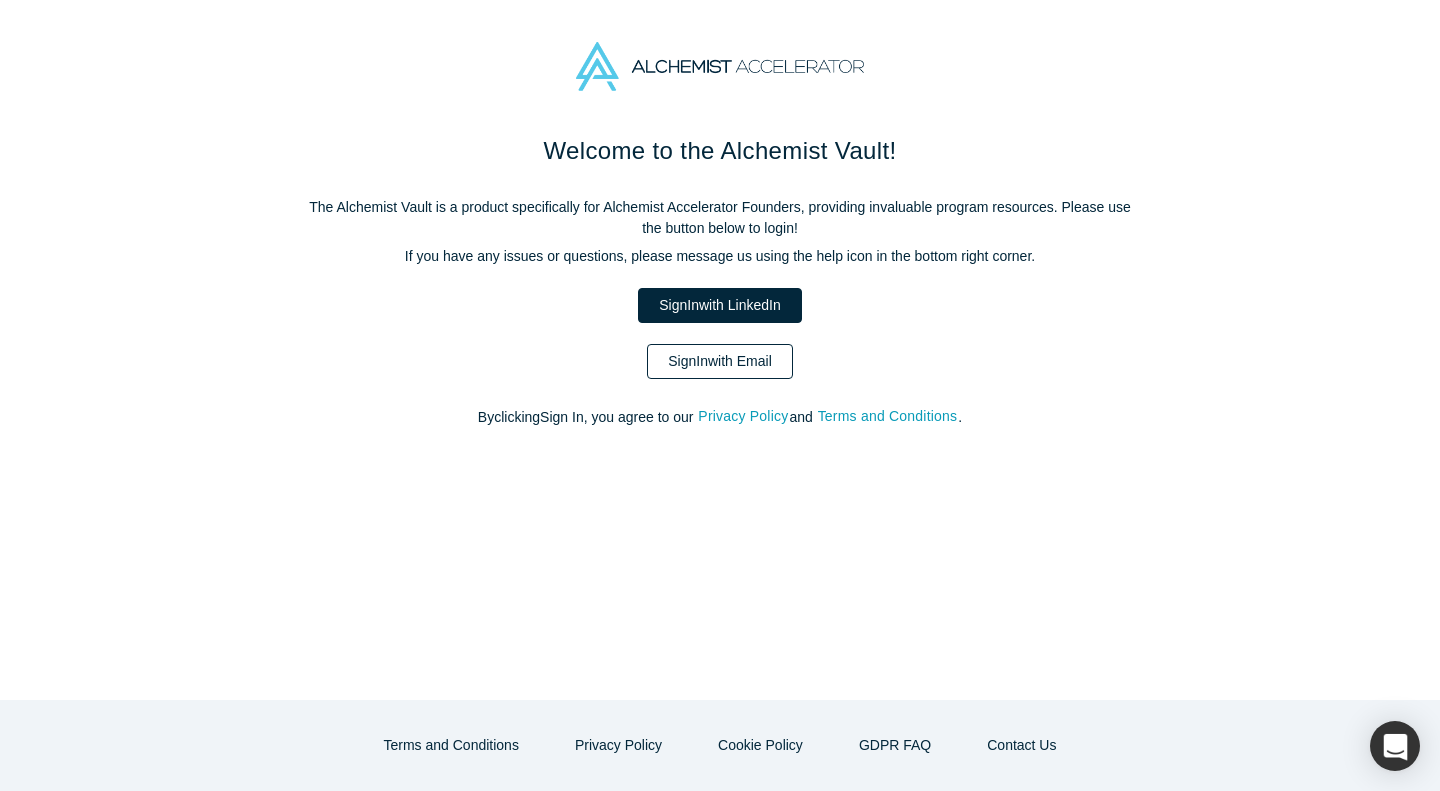 click on "Sign  In  with Email" at bounding box center (720, 361) 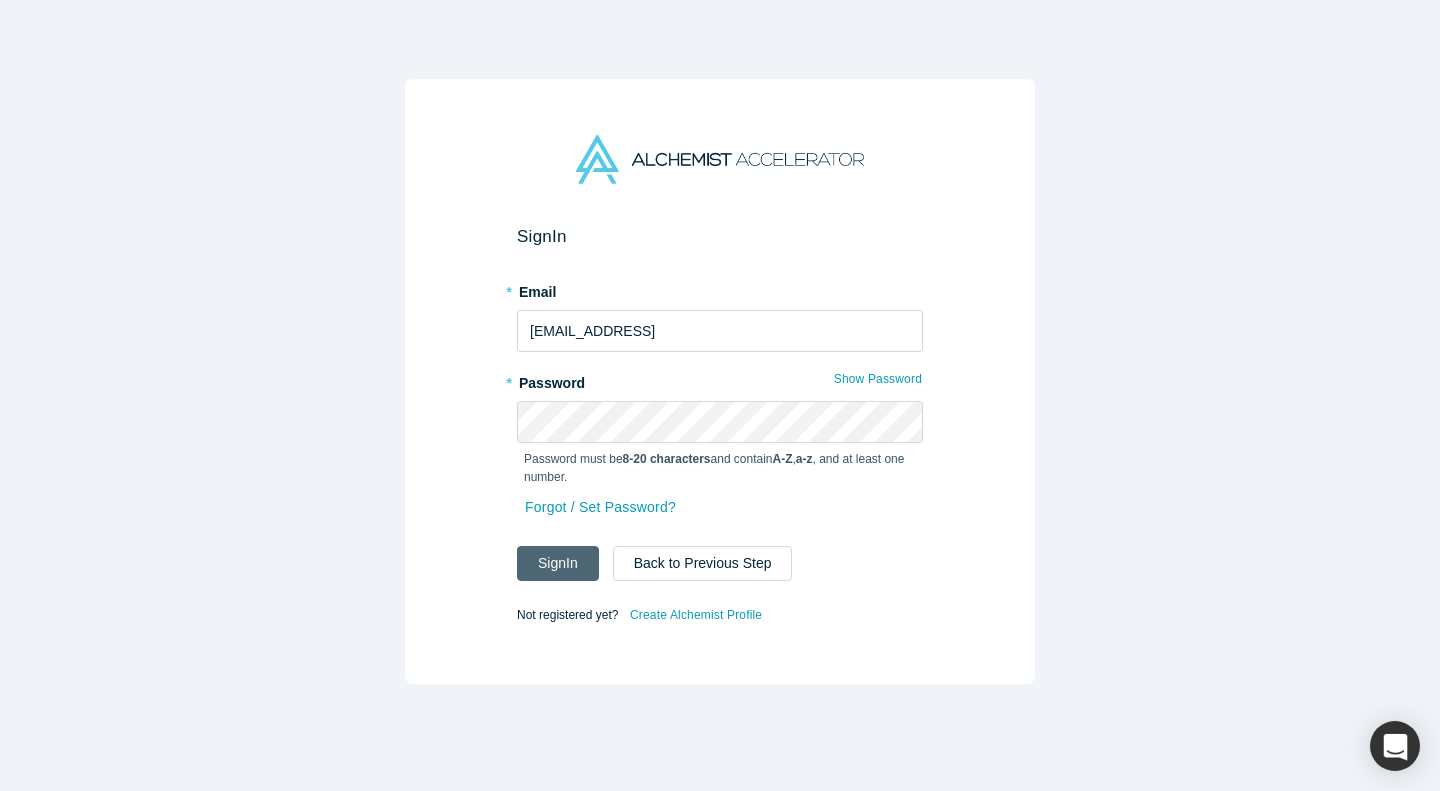 click on "Sign  In" at bounding box center [558, 563] 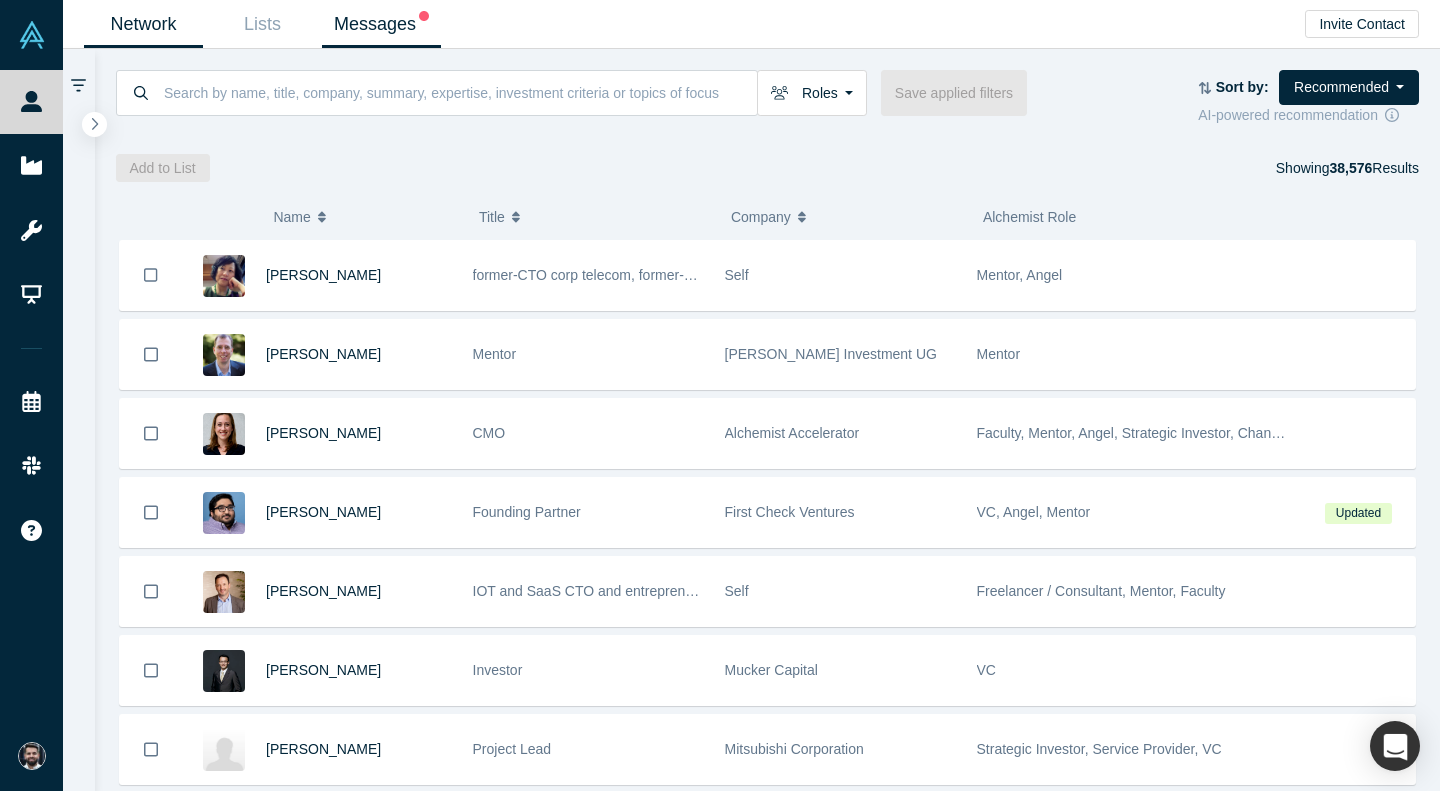 click on "Messages" at bounding box center (381, 24) 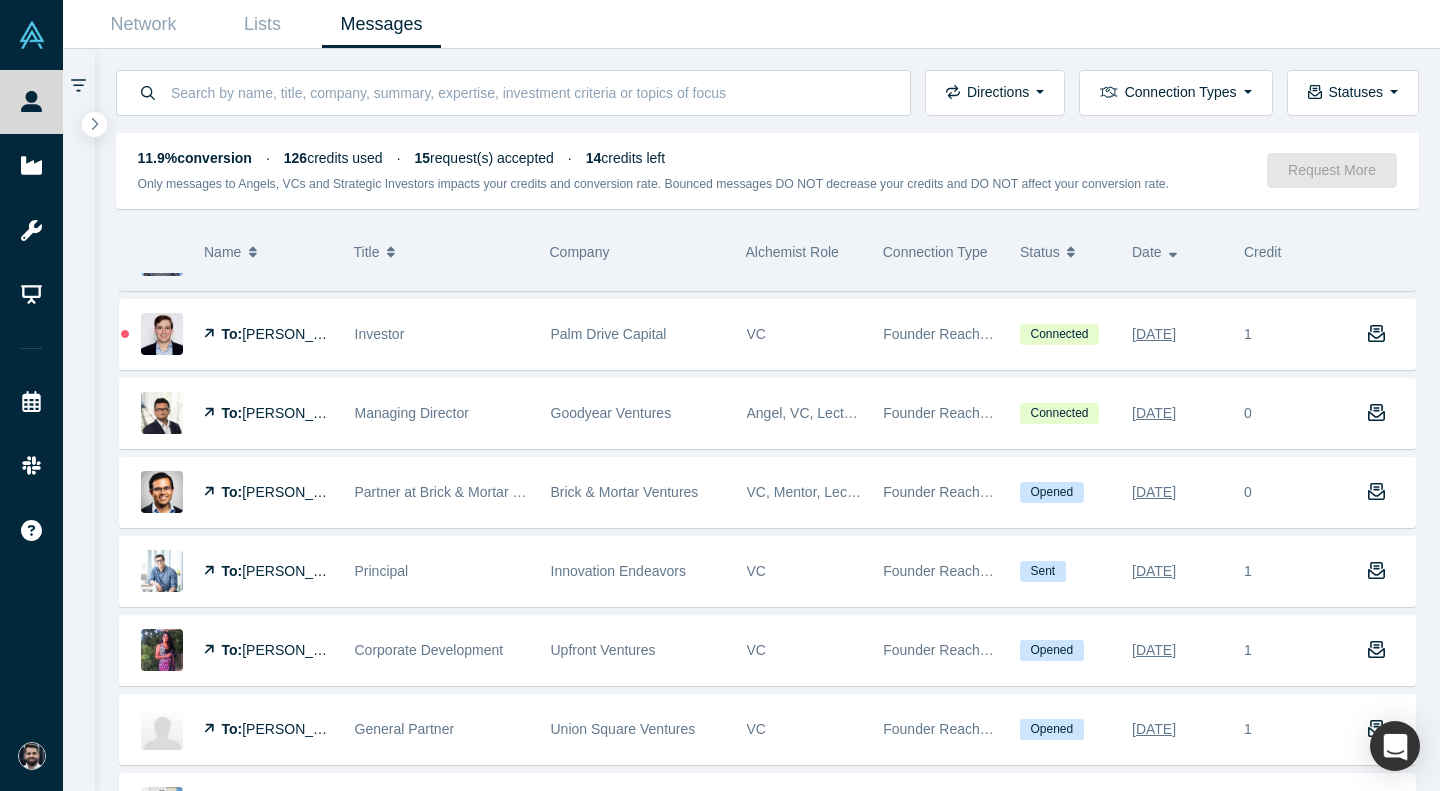 scroll, scrollTop: 75, scrollLeft: 0, axis: vertical 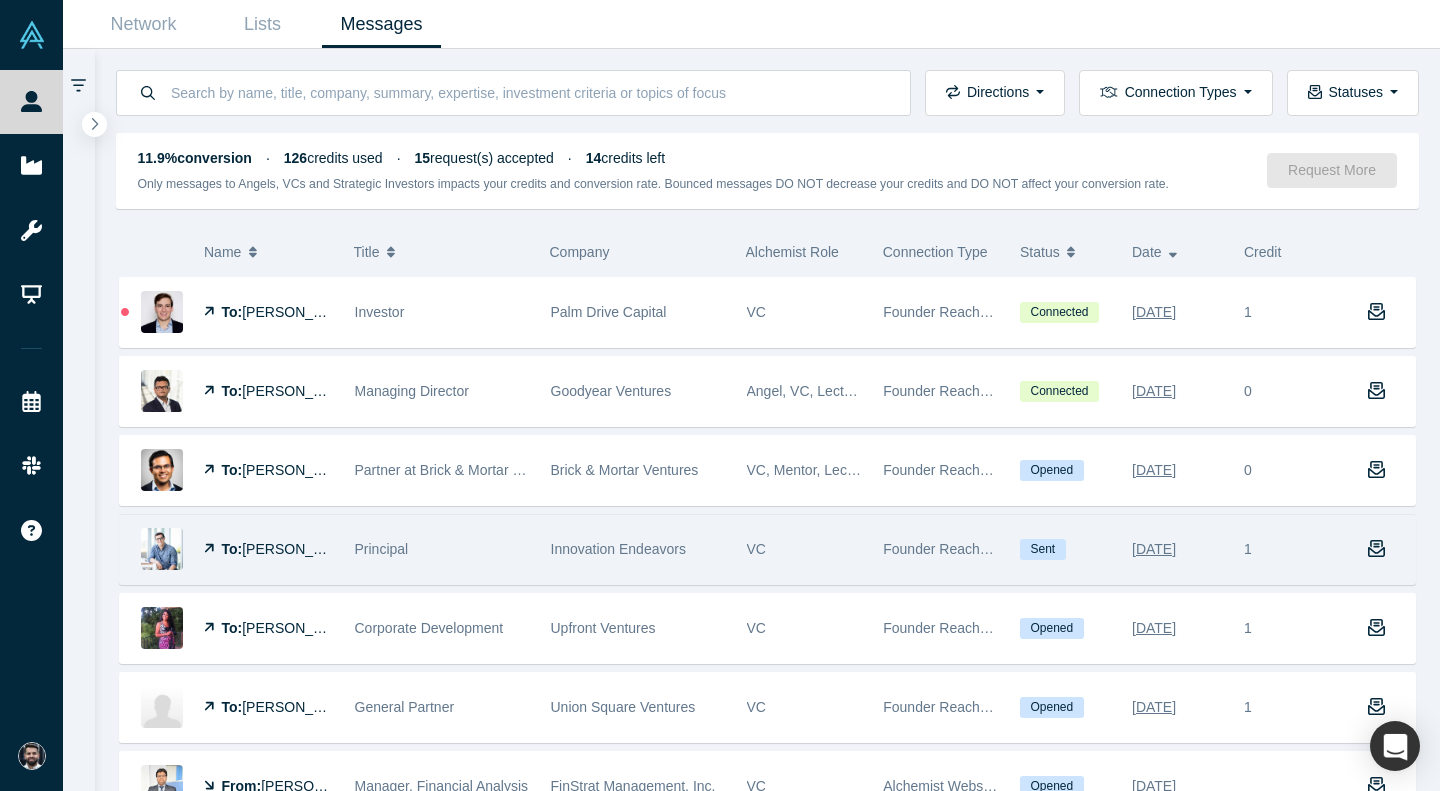 click on "[PERSON_NAME]" at bounding box center [299, 549] 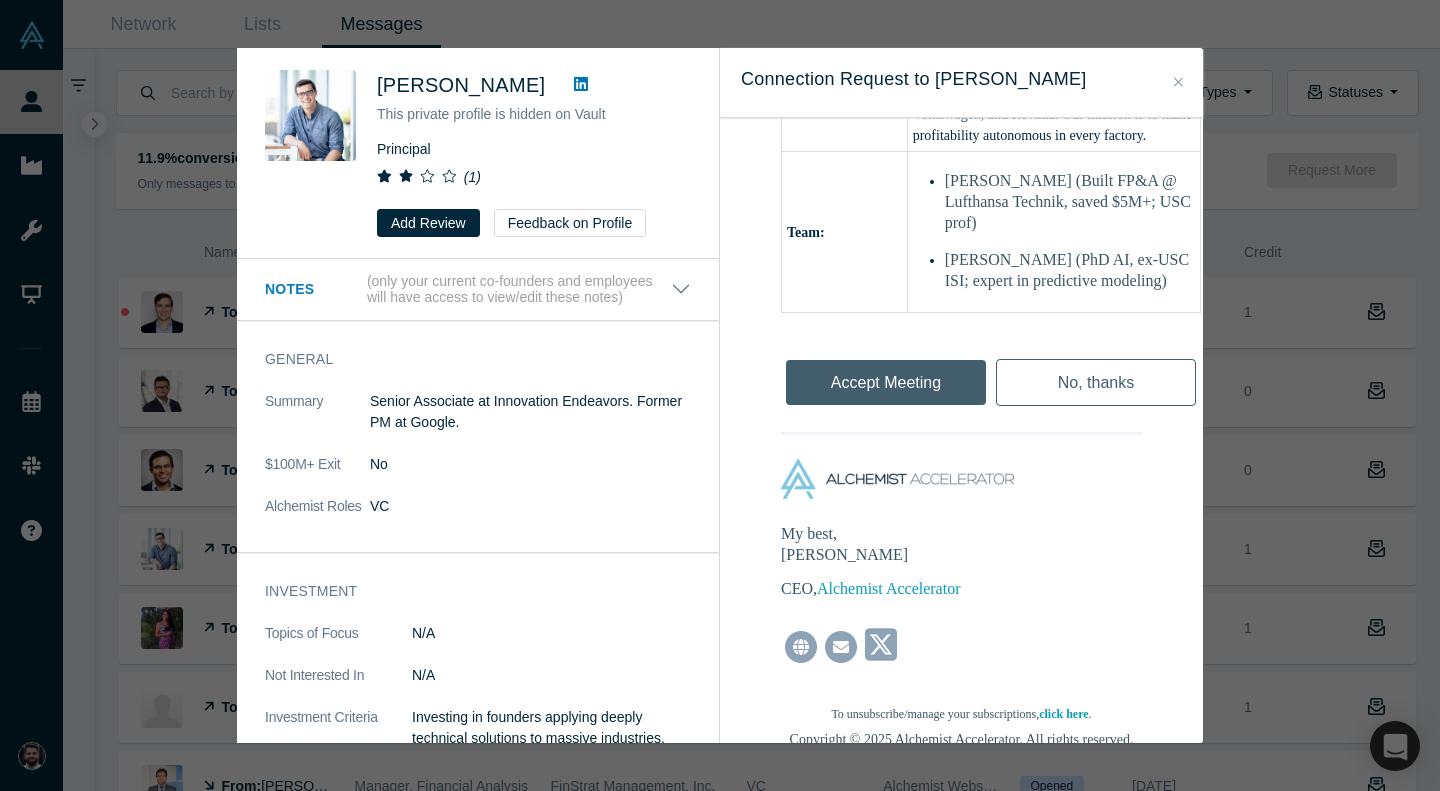 scroll, scrollTop: 1325, scrollLeft: 0, axis: vertical 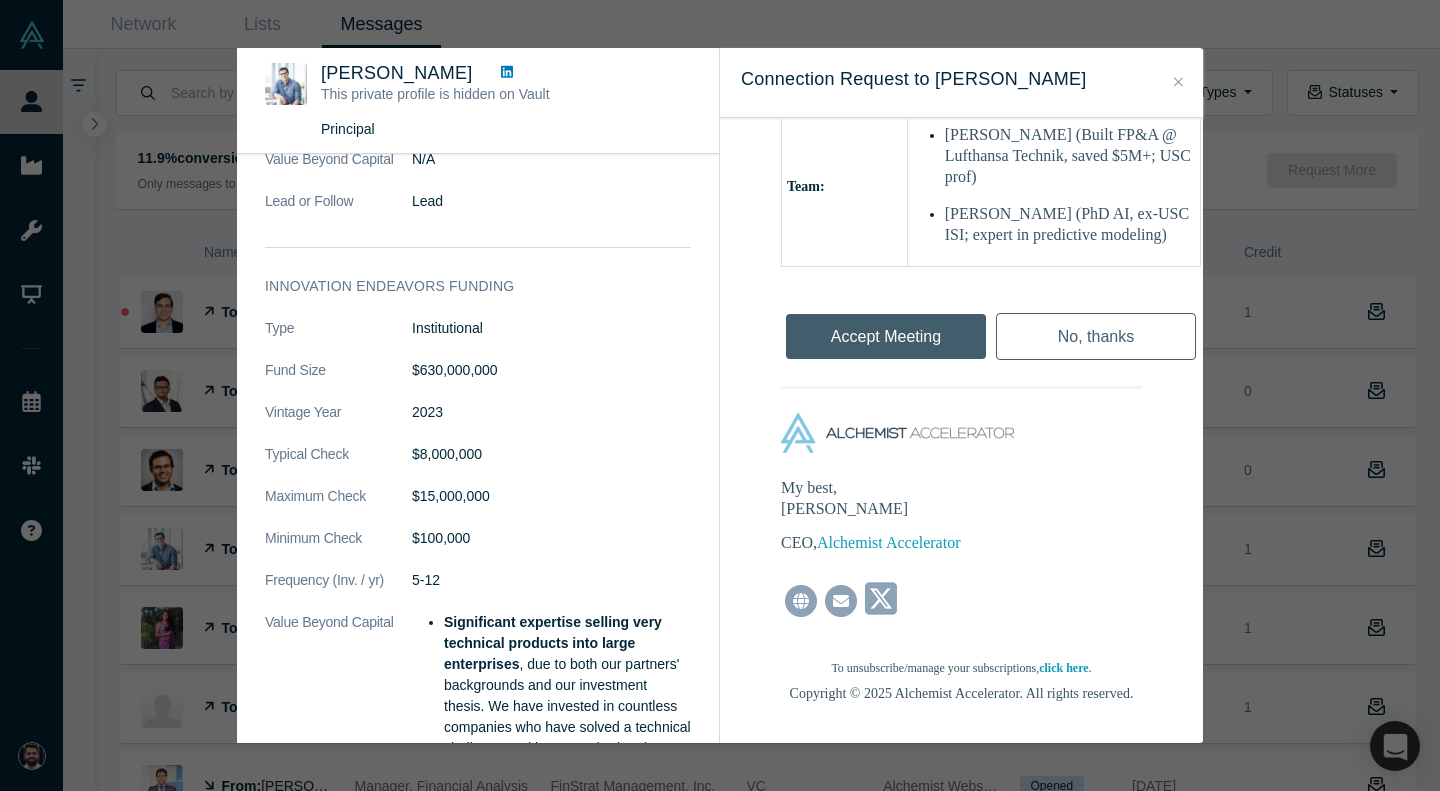 click on "Was the recommendation useful? [PERSON_NAME] This private profile is hidden on Vault Principal ( 1 ) Notes   (only your current co-founders and employees will have access to view/edit these notes) Notes will be visible only to your current co-founders. Save Cancel General   Summary Senior Associate at Innovation Endeavors. Former PM at Google.  $100M+ Exit No Alchemist Roles VC Investment   Topics of Focus N/A Not Interested In N/A Investment Criteria Investing in founders applying deeply technical solutions to massive industries, esp. traditionally underserved, slow-moving, and out-dated ones. We like to see a profound insight around science, ML, compute, data, sensing, or similar which allows a fundamental change in the way an industry can operate.  Fund Decision Maker No Syndicate with other investors No Angel Funding   Typical Check $7,500,000 Maximum Check N/A Minimum Check N/A Frequency (Inv. / yr) 5-12 Preferred Geographies N/A Value Beyond Capital N/A Lead or Follow Lead   Type Institutional 2023" at bounding box center [720, 395] 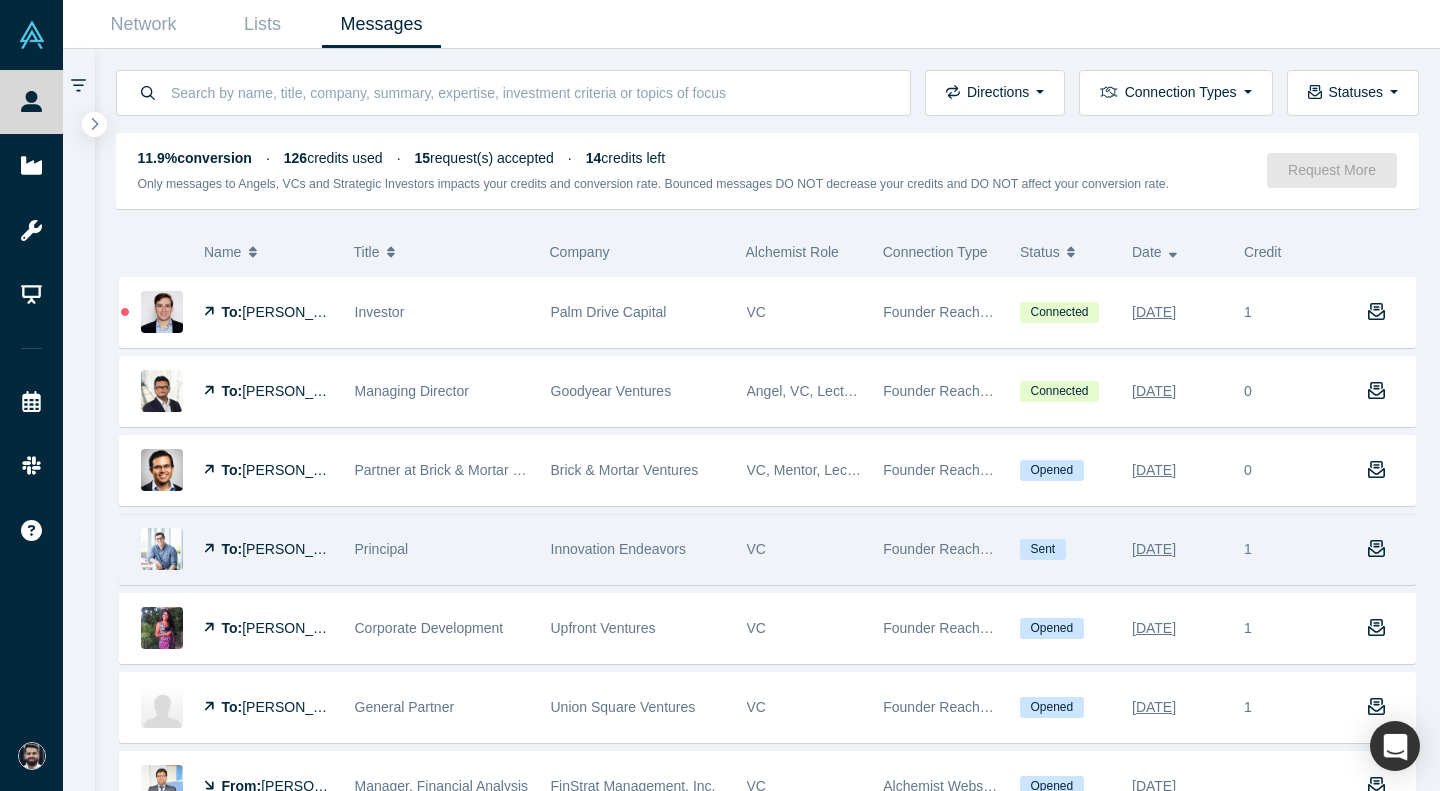 scroll, scrollTop: 178, scrollLeft: 0, axis: vertical 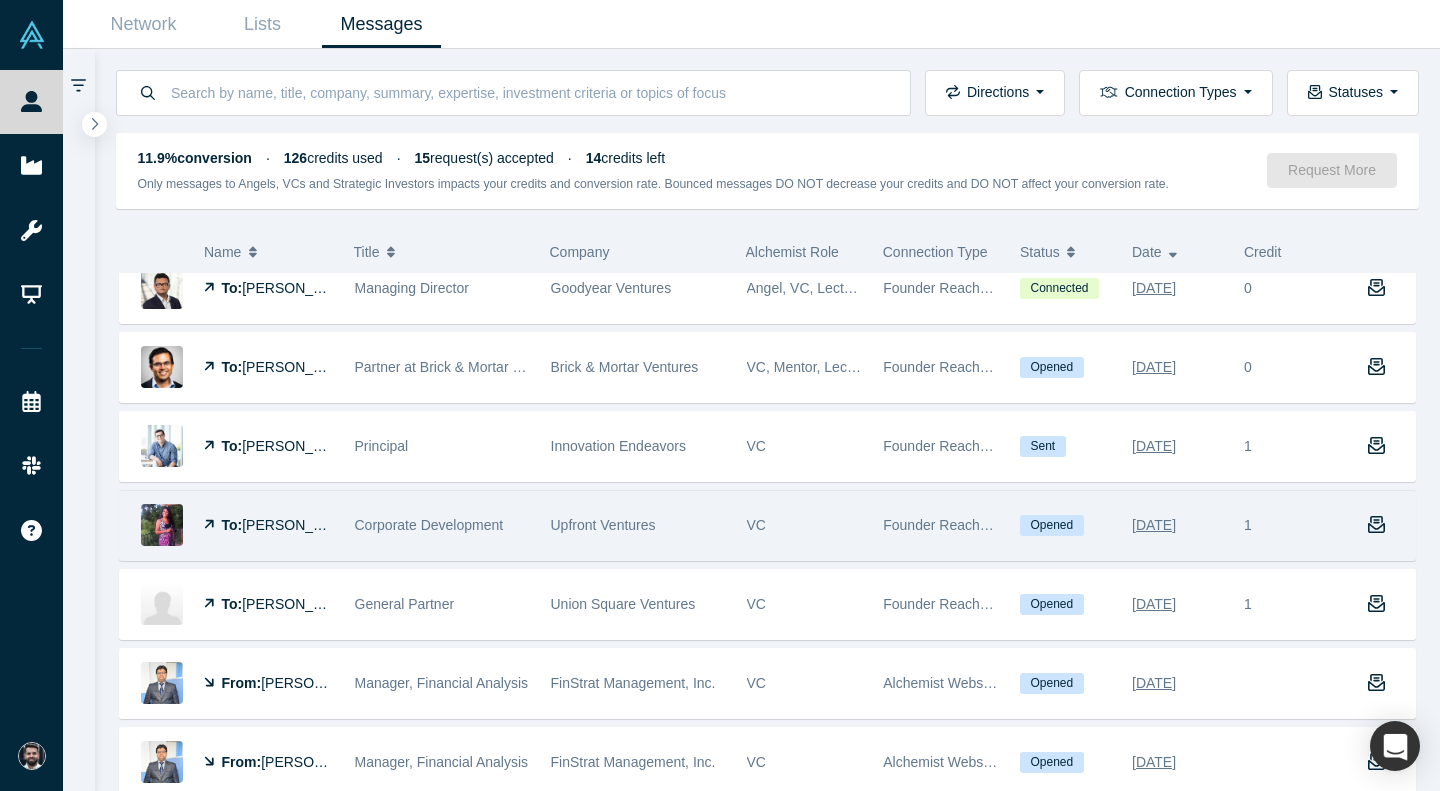 click on "[PERSON_NAME]" at bounding box center (299, 525) 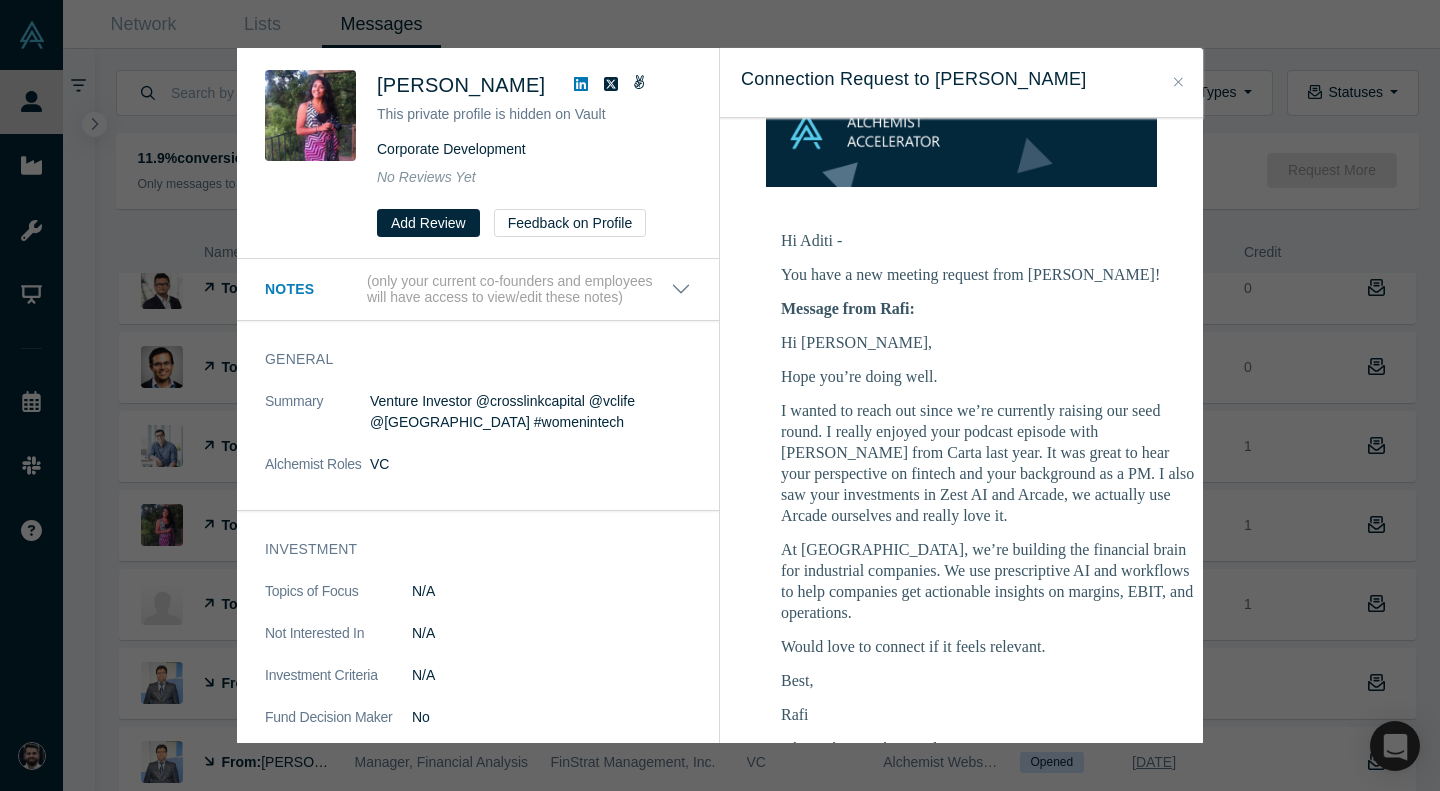 scroll, scrollTop: 482, scrollLeft: 0, axis: vertical 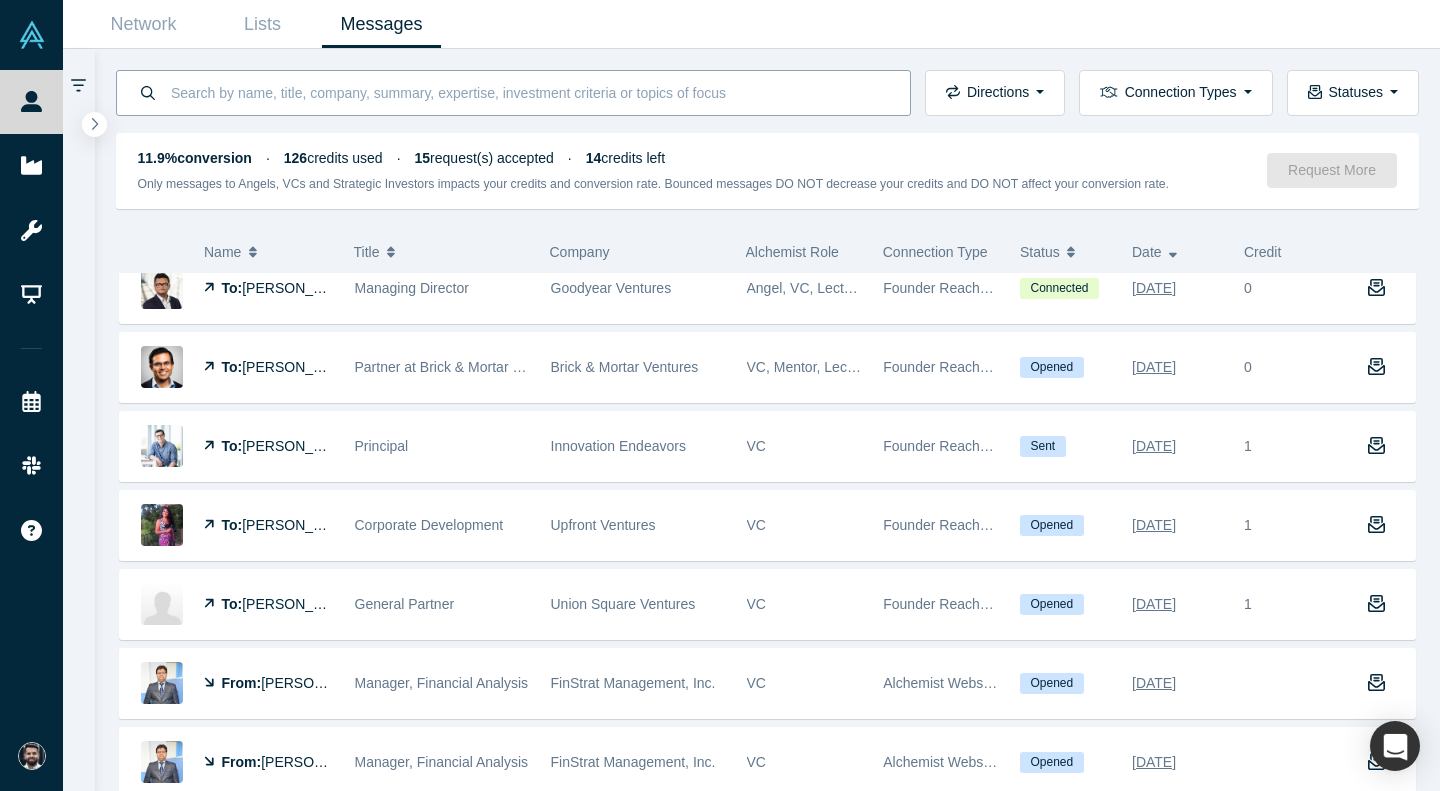 click at bounding box center (529, 92) 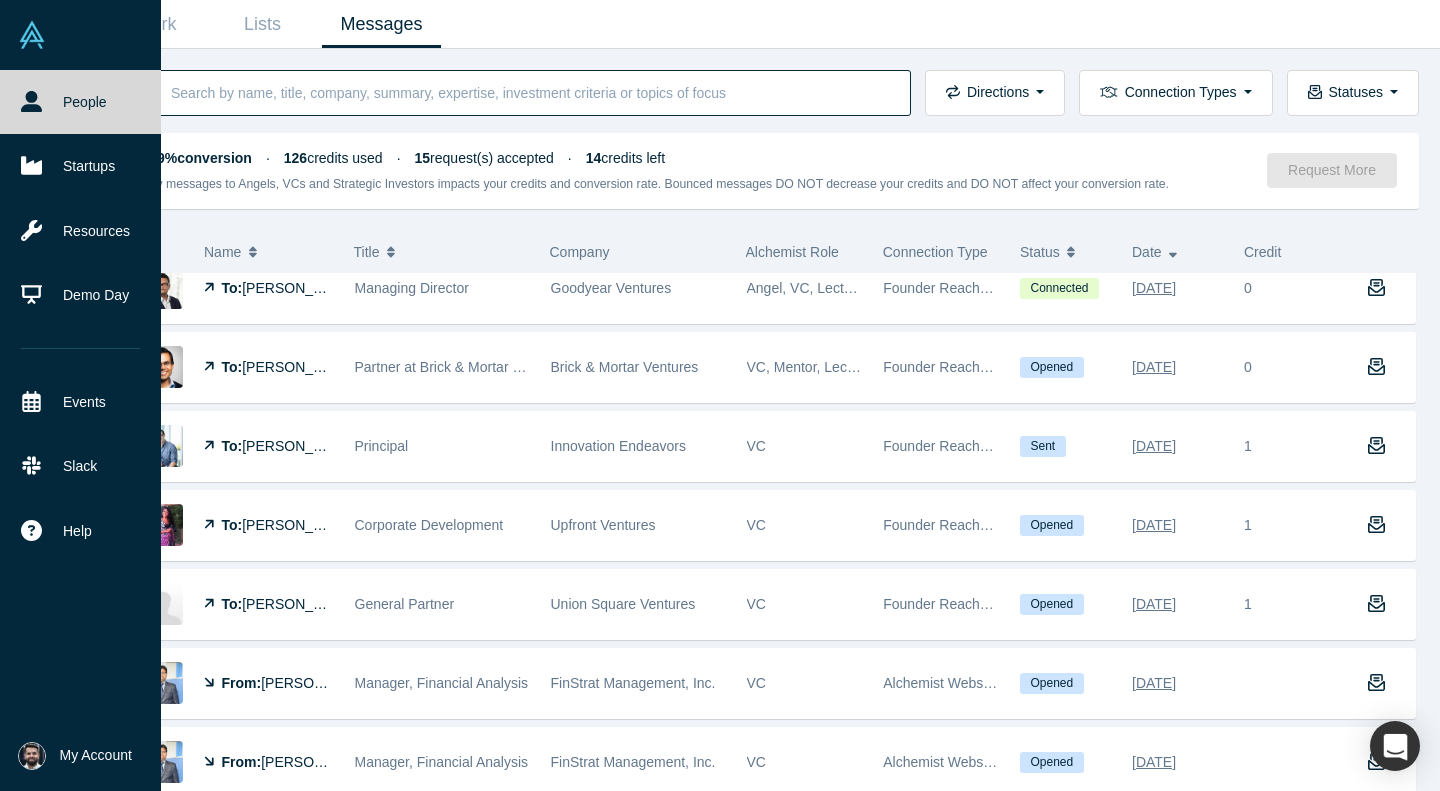 click on "People" at bounding box center (80, 102) 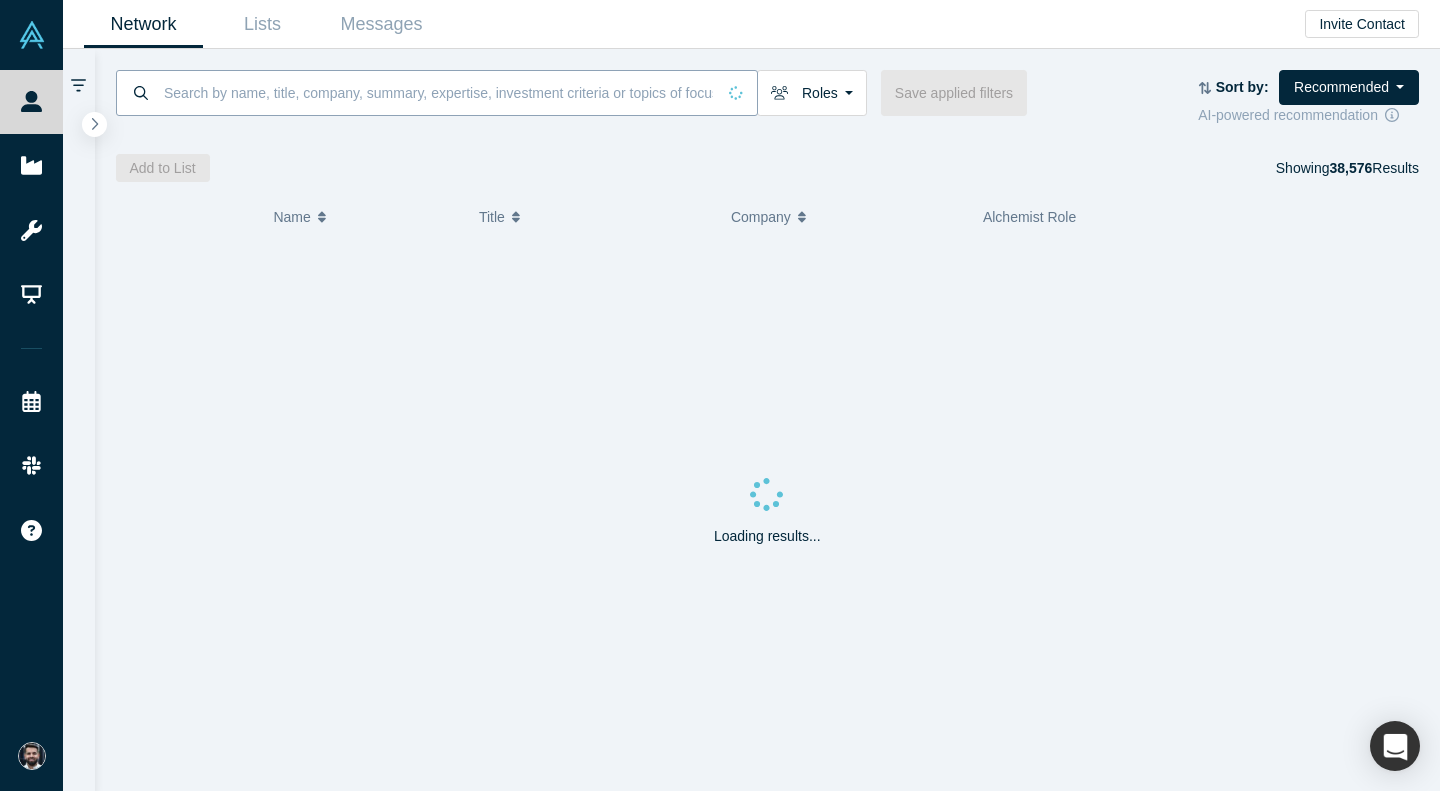 click at bounding box center [438, 92] 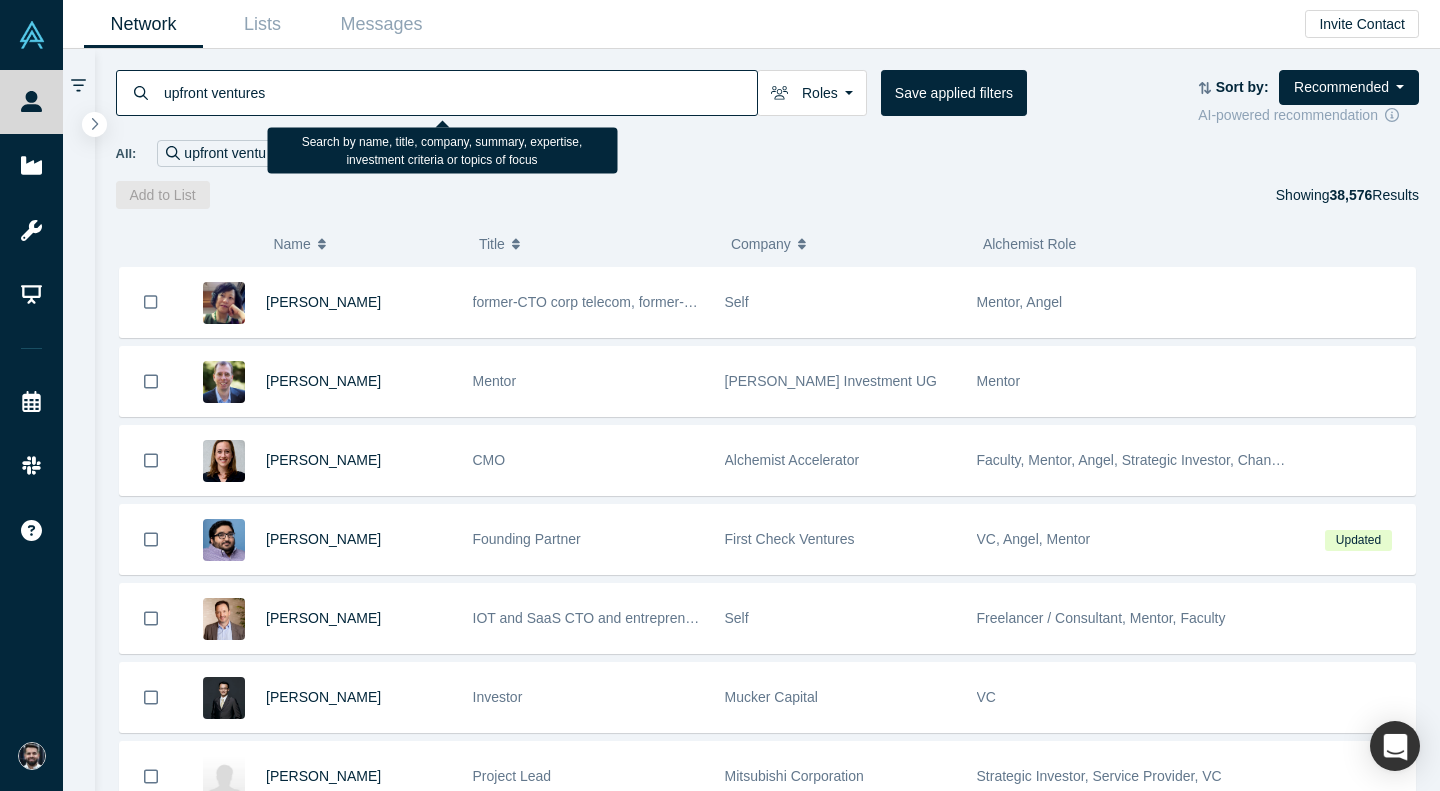 type on "upfront ventures" 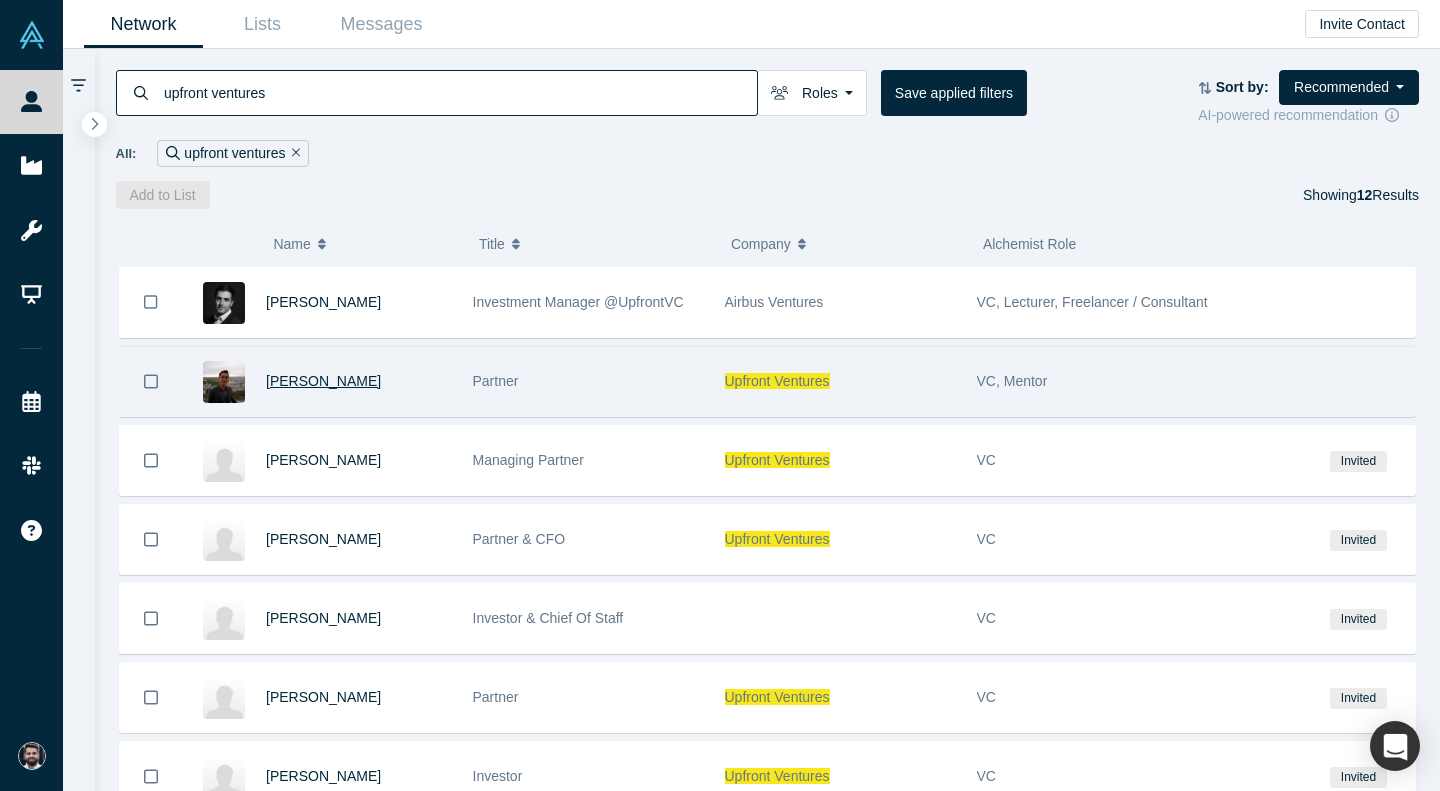 click on "[PERSON_NAME]" at bounding box center [323, 381] 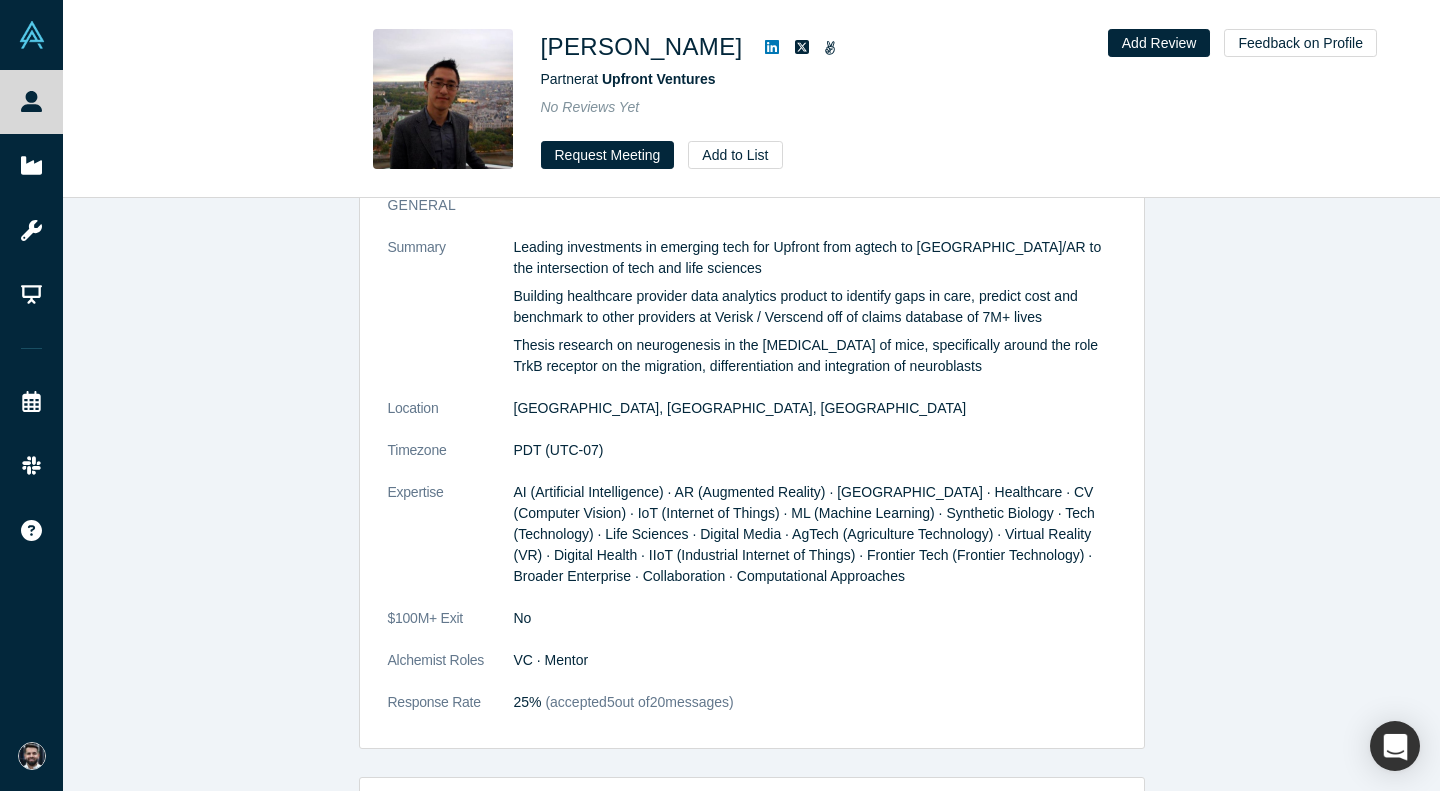 scroll, scrollTop: 1903, scrollLeft: 0, axis: vertical 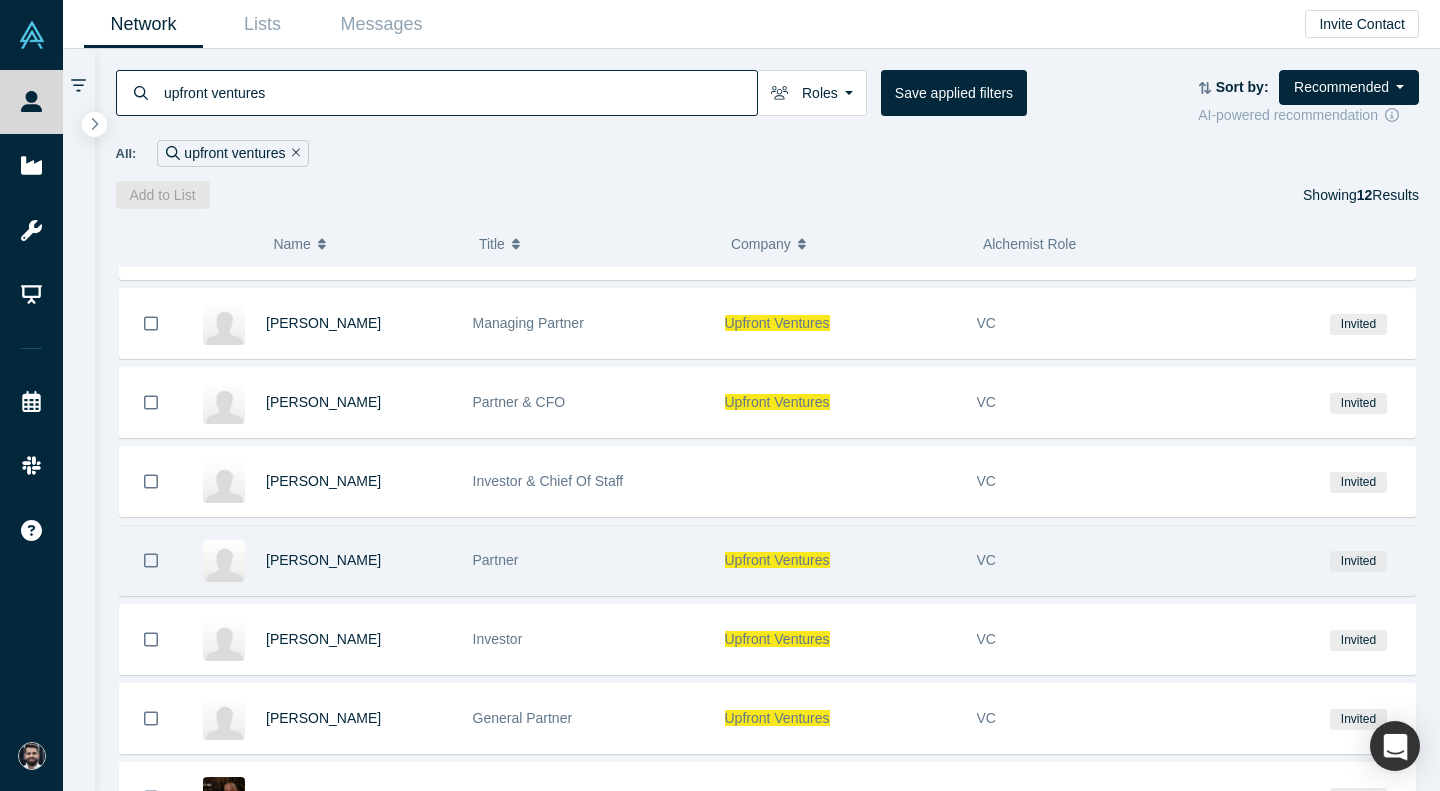 click on "[PERSON_NAME]" at bounding box center (359, 560) 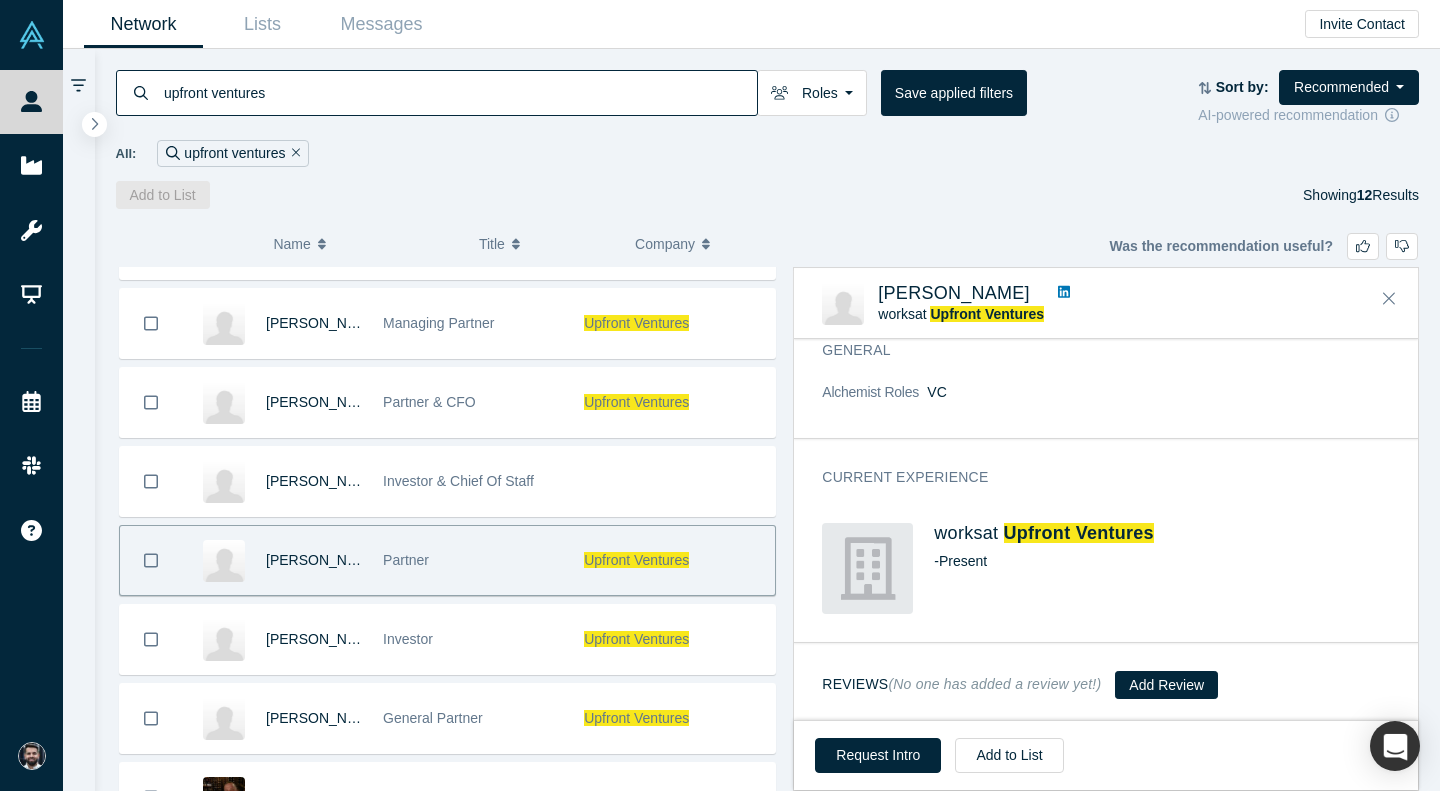 scroll, scrollTop: 90, scrollLeft: 0, axis: vertical 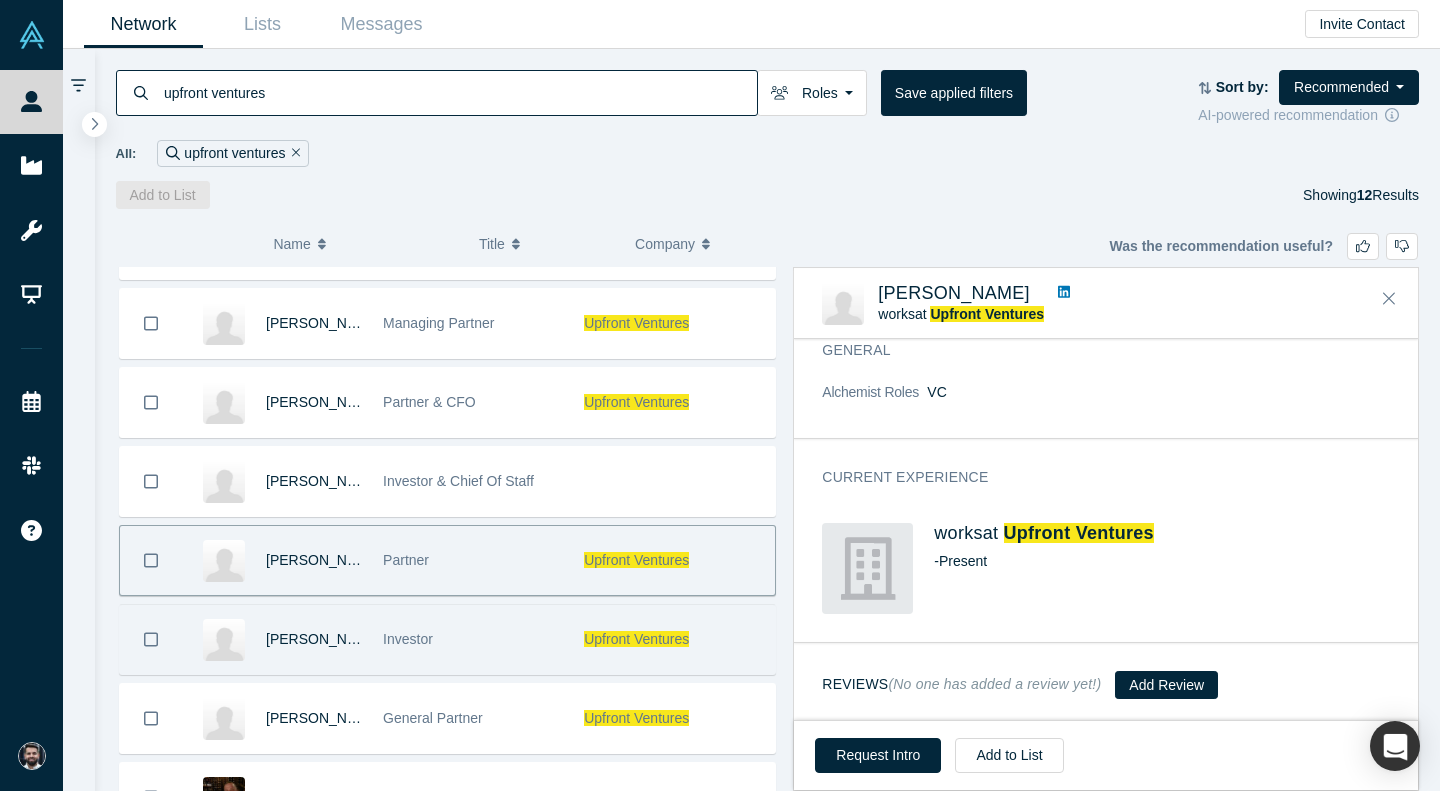 click on "Investor" at bounding box center [473, 639] 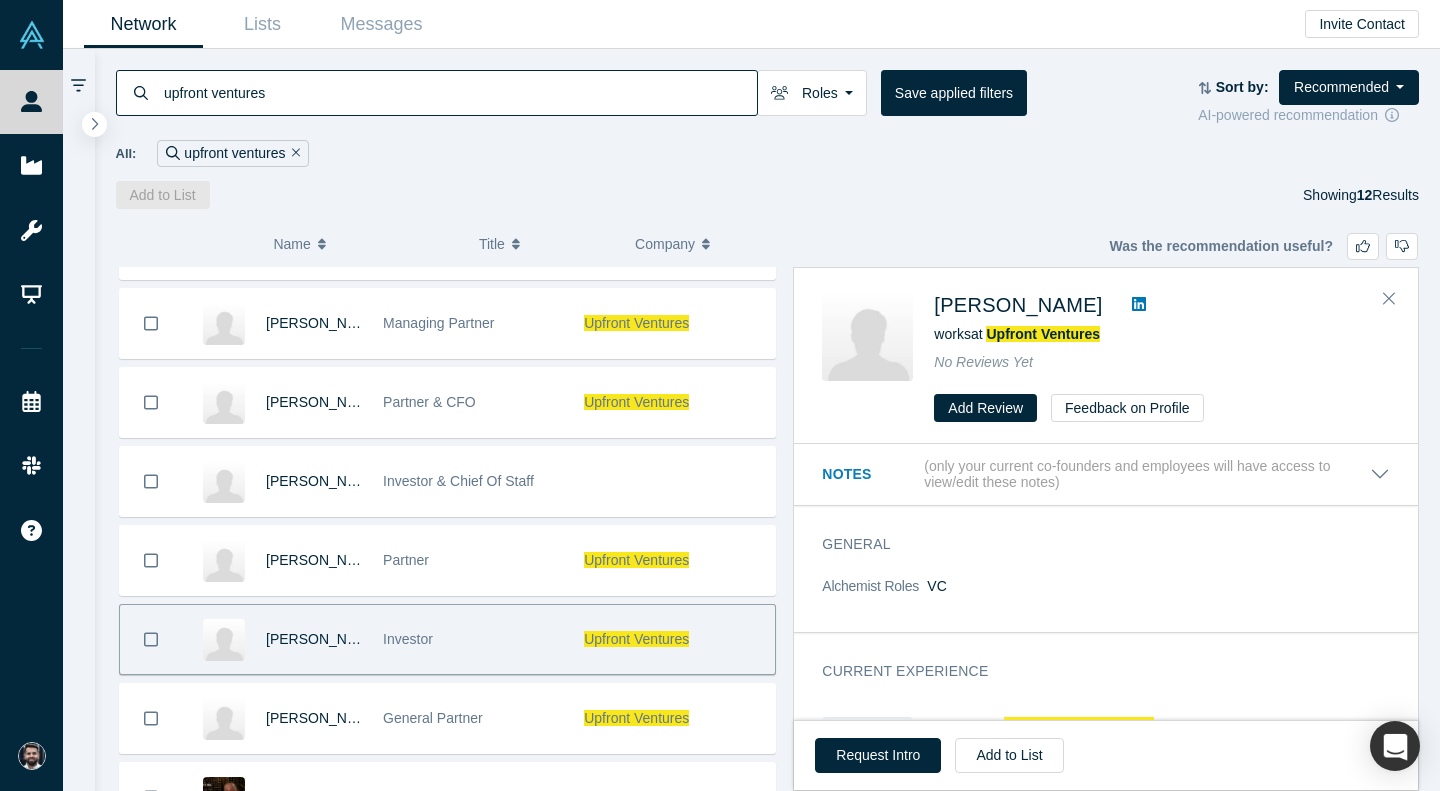 scroll, scrollTop: 90, scrollLeft: 0, axis: vertical 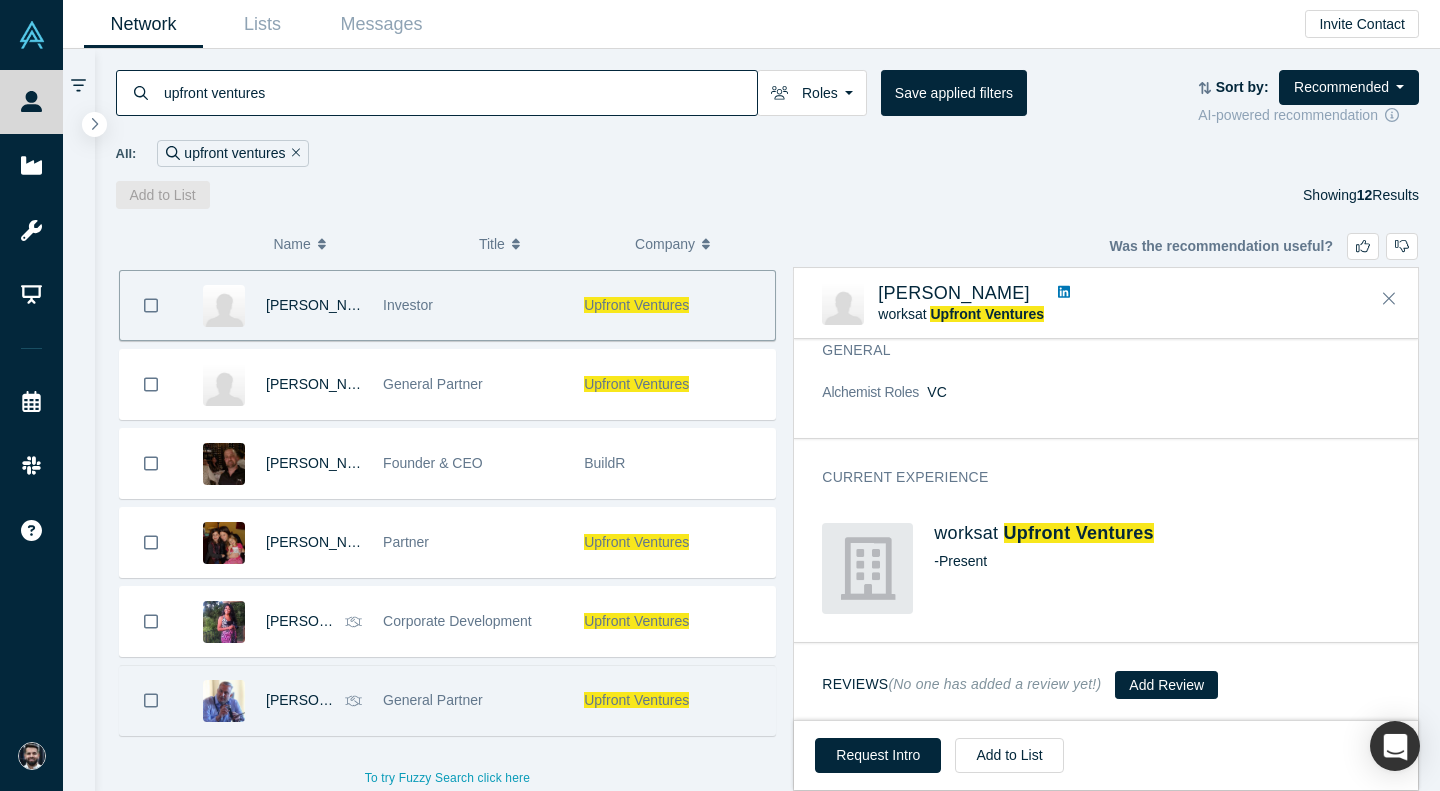 click on "General Partner" at bounding box center (473, 700) 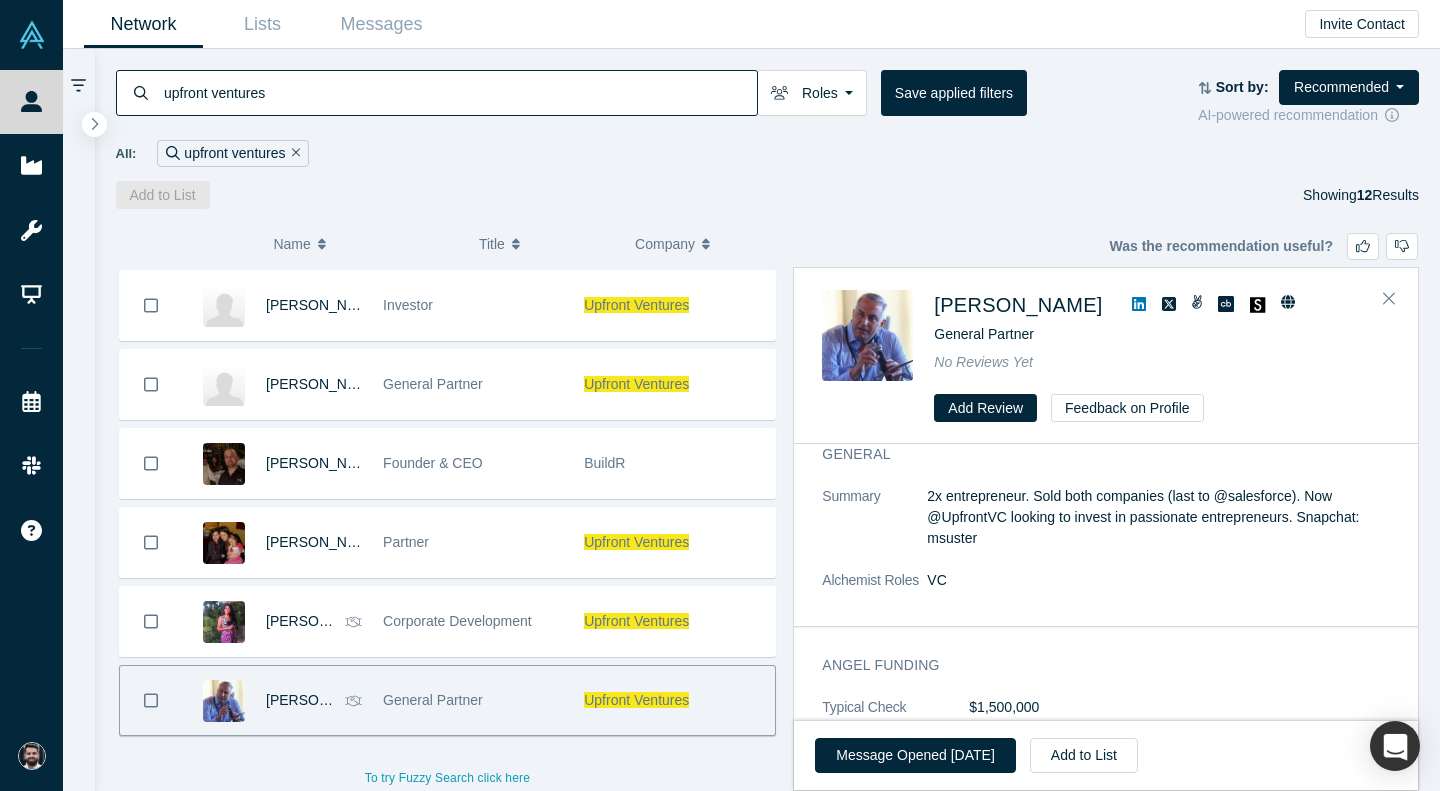 scroll, scrollTop: 0, scrollLeft: 0, axis: both 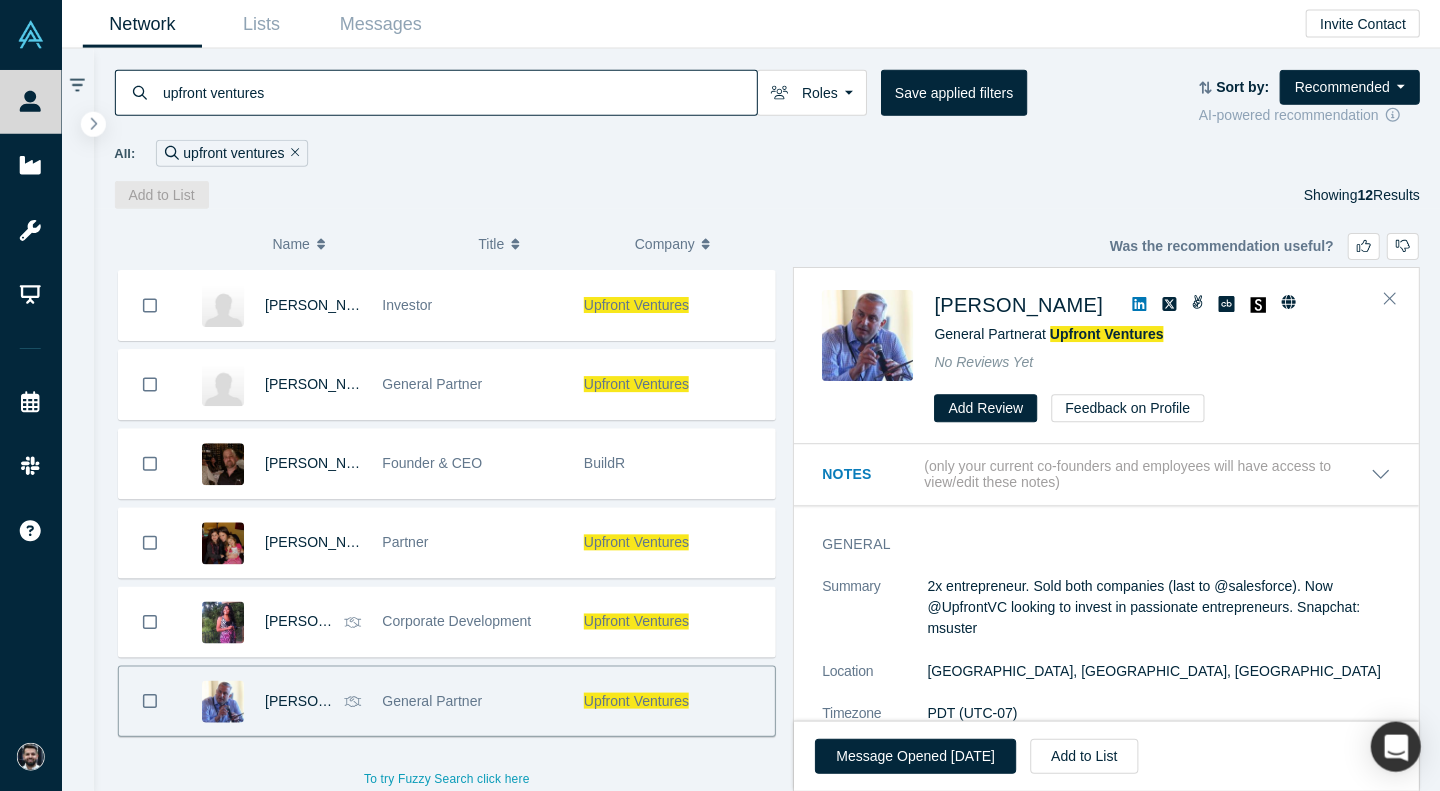 click 